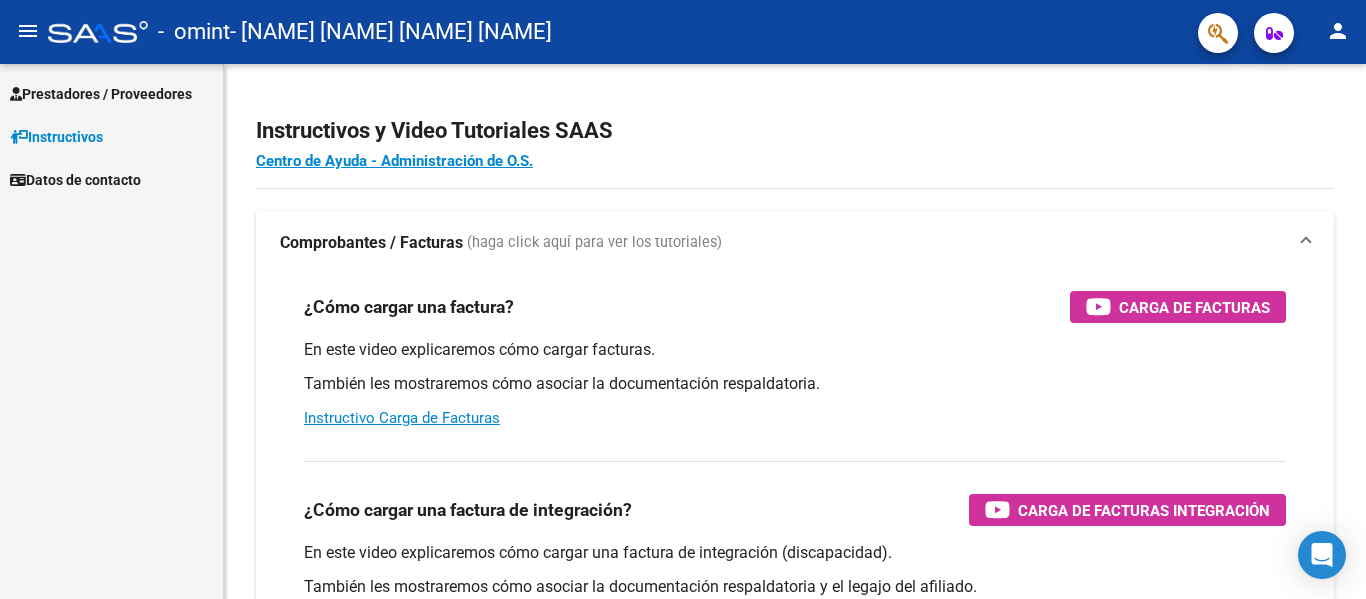 scroll, scrollTop: 0, scrollLeft: 0, axis: both 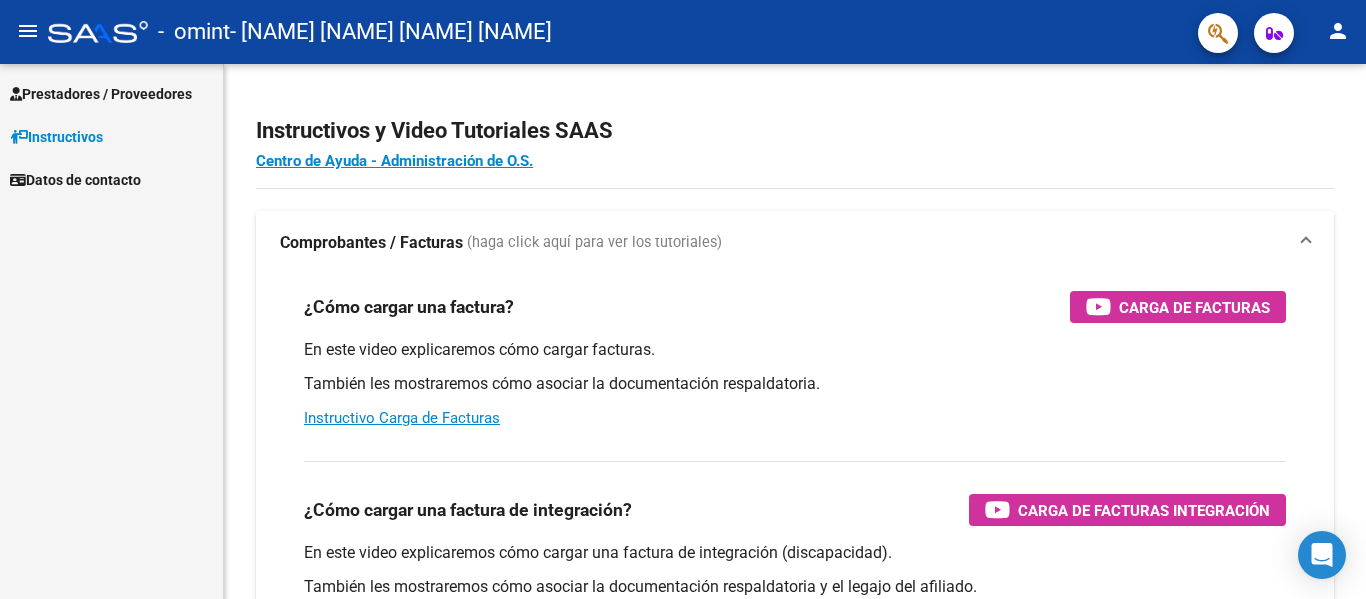 click on "Prestadores / Proveedores" at bounding box center (111, 93) 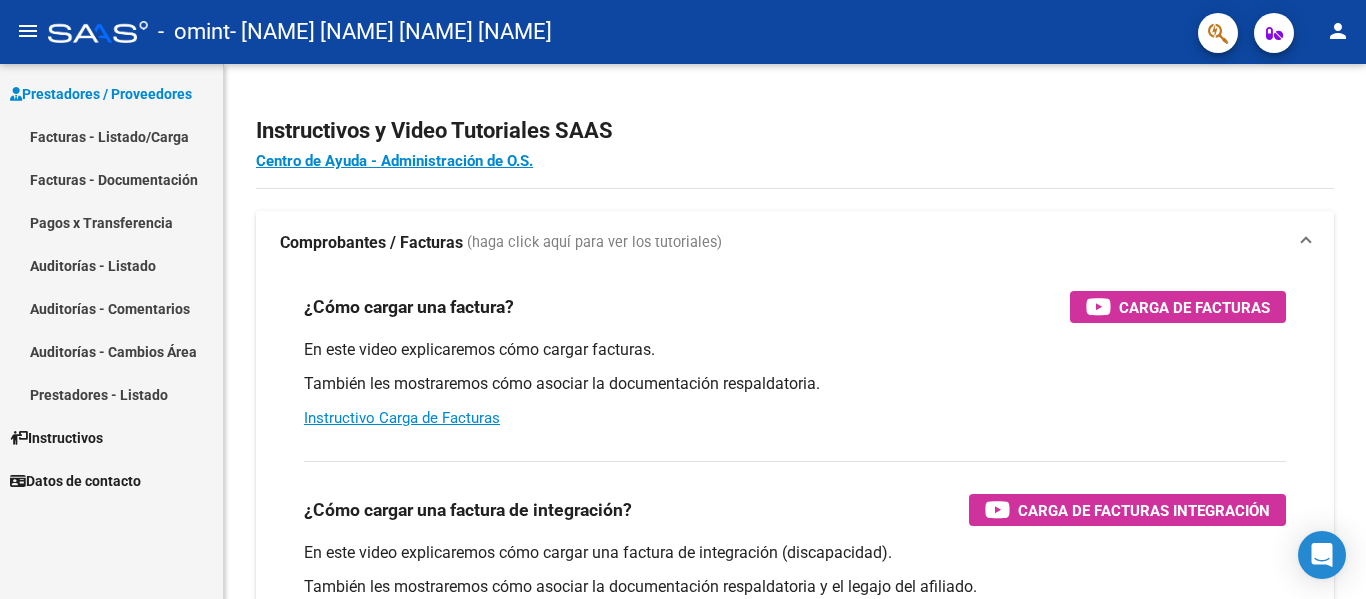 click on "Facturas - Listado/Carga" at bounding box center [111, 136] 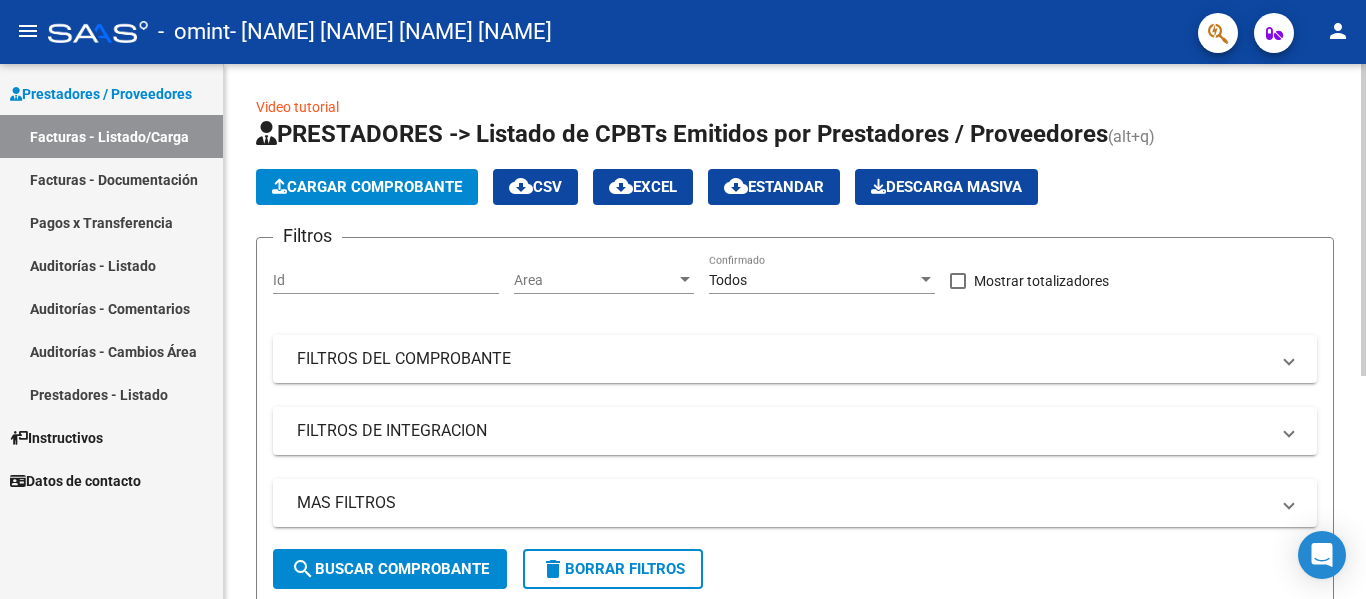 click on "Cargar Comprobante" 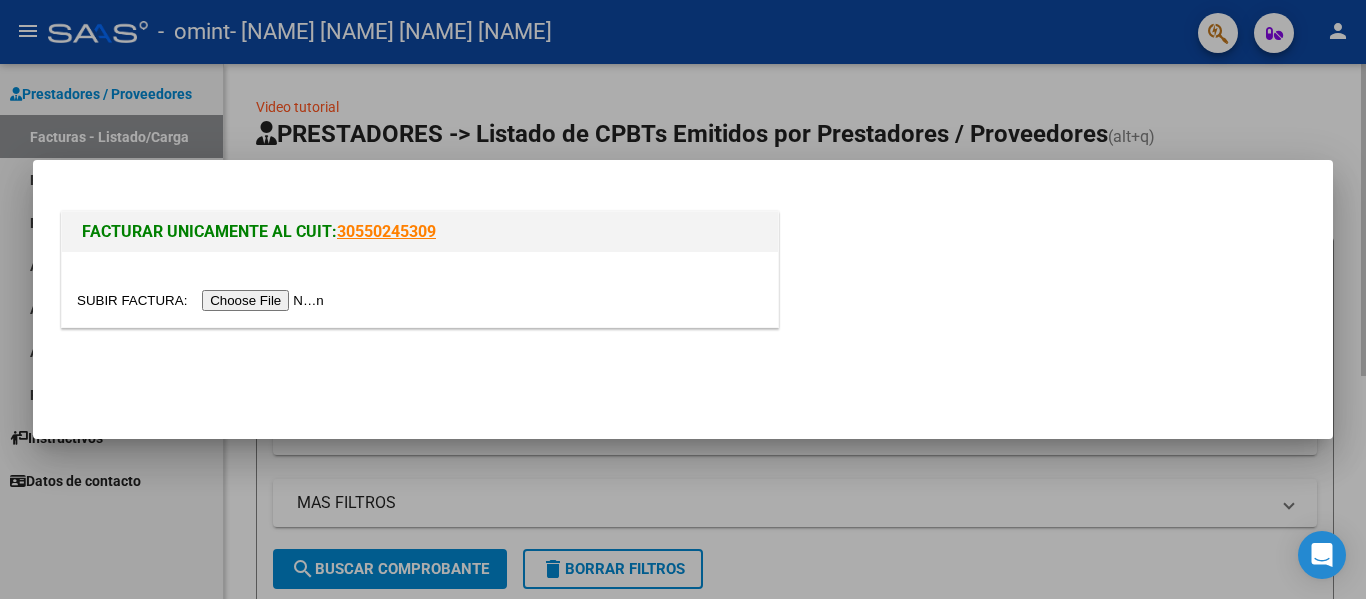 click on "FACTURAR UNICAMENTE AL CUIT:   30550245309" at bounding box center (683, 299) 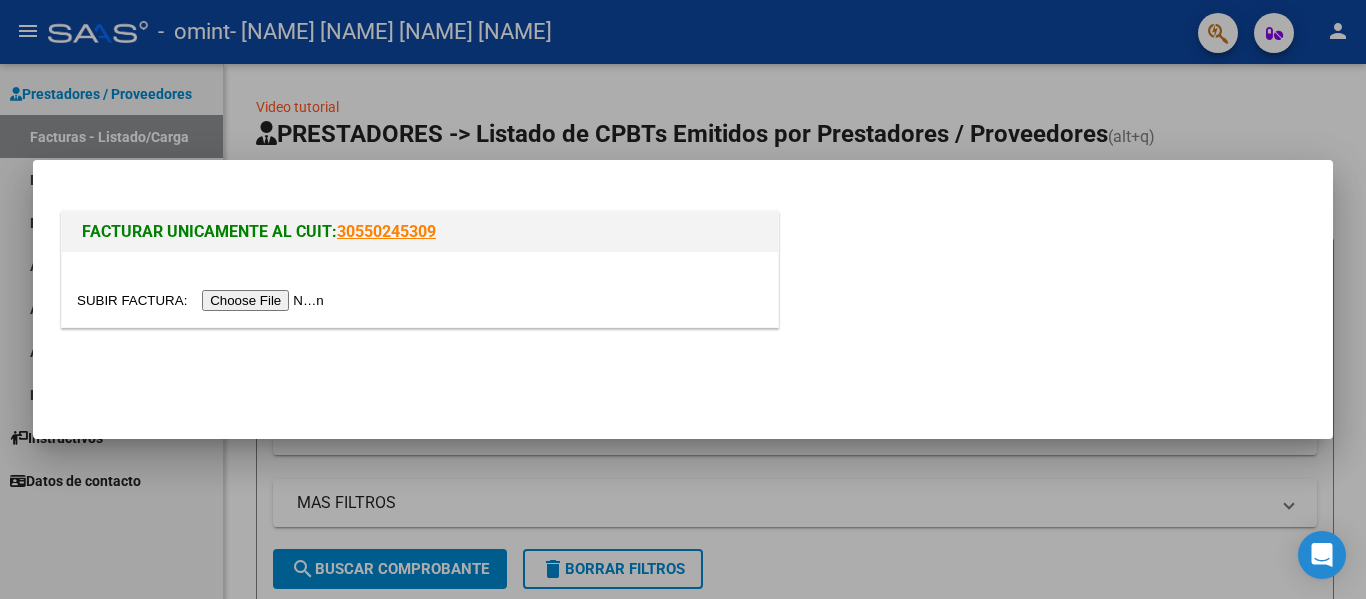 click at bounding box center [203, 300] 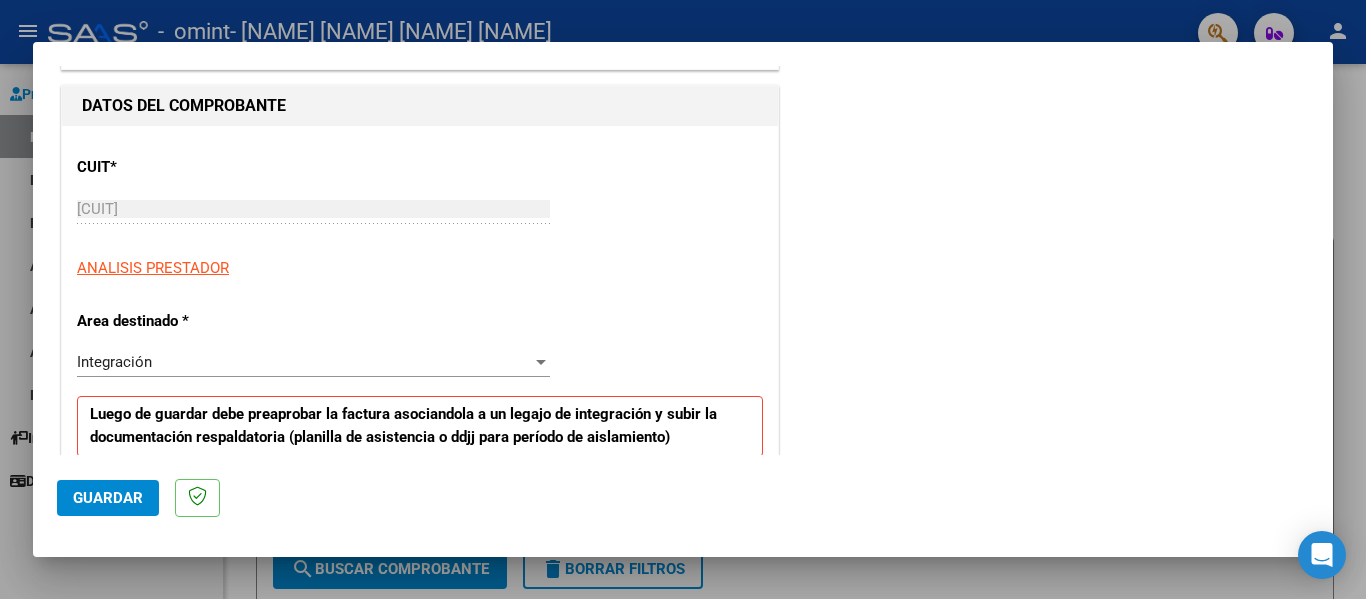scroll, scrollTop: 195, scrollLeft: 0, axis: vertical 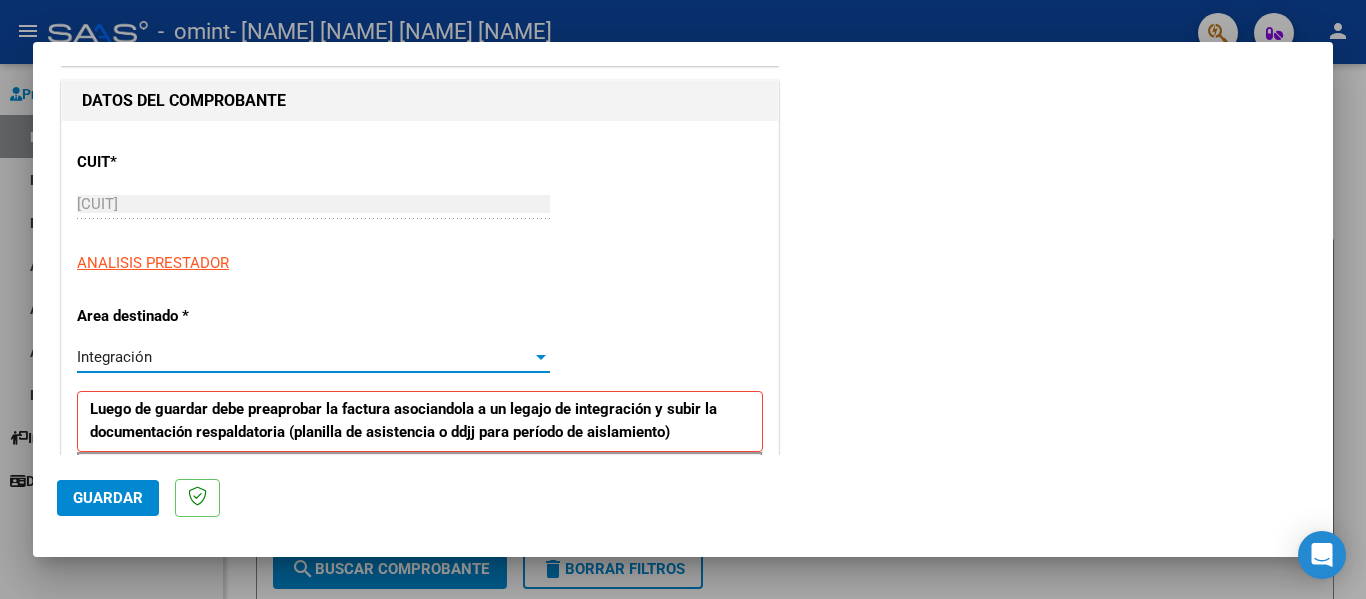 click at bounding box center (541, 357) 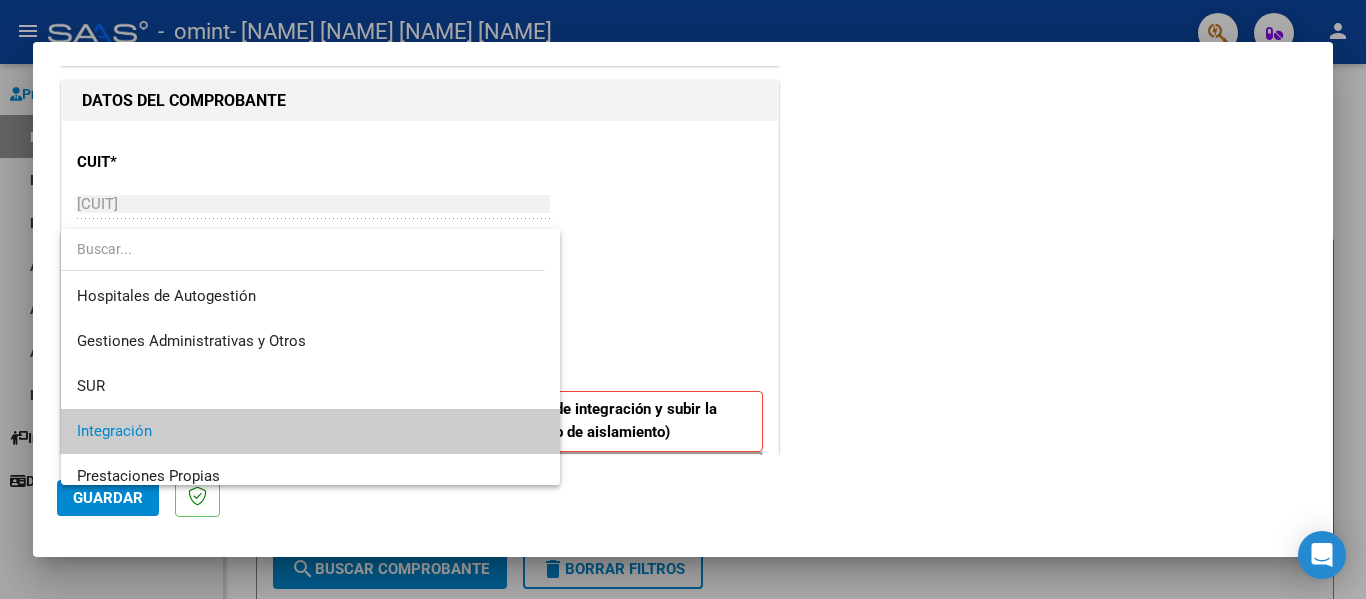 scroll, scrollTop: 75, scrollLeft: 0, axis: vertical 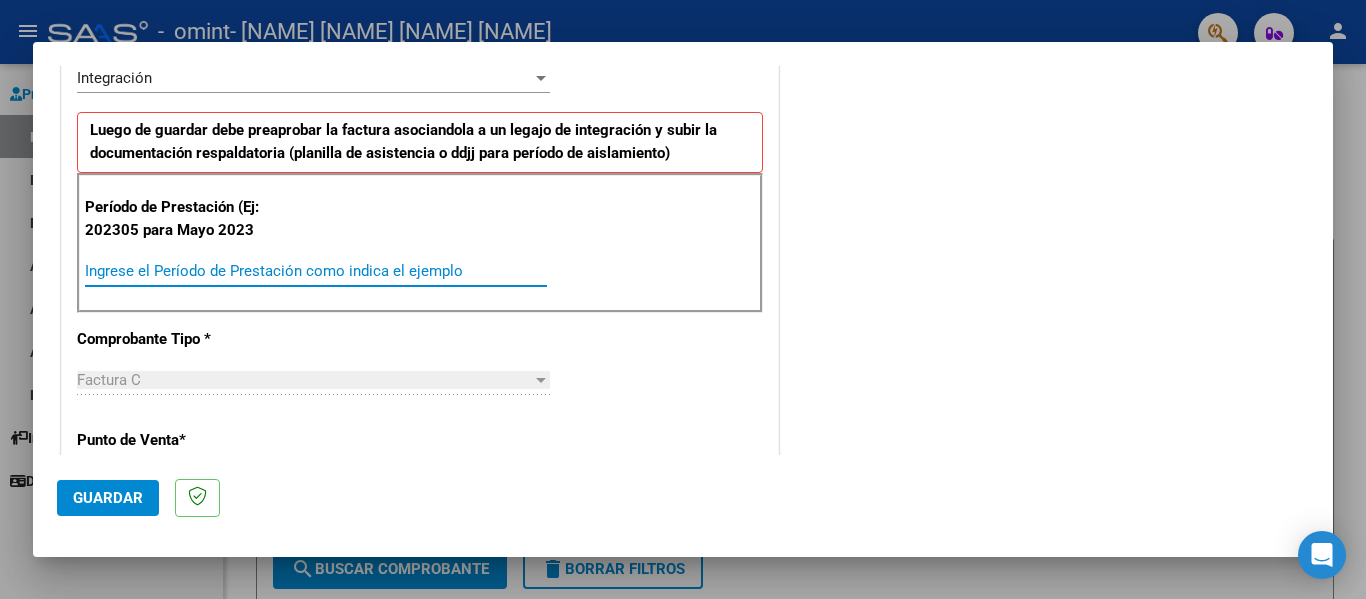 click on "Ingrese el Período de Prestación como indica el ejemplo" at bounding box center [316, 271] 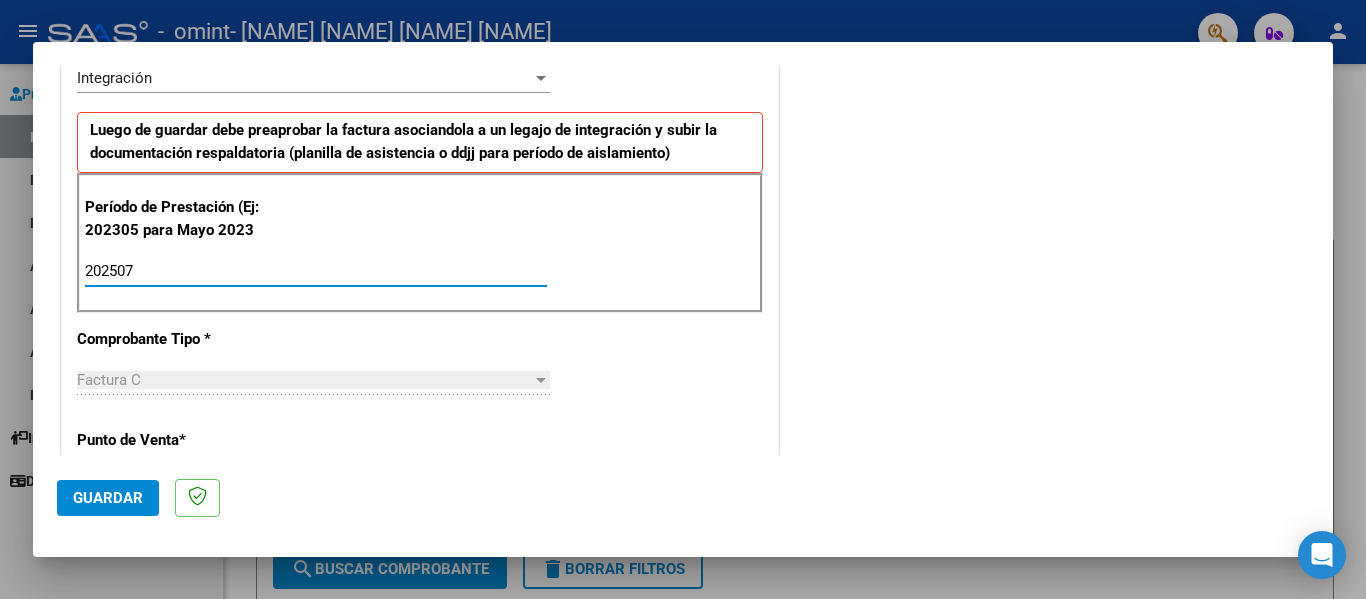 type on "202507" 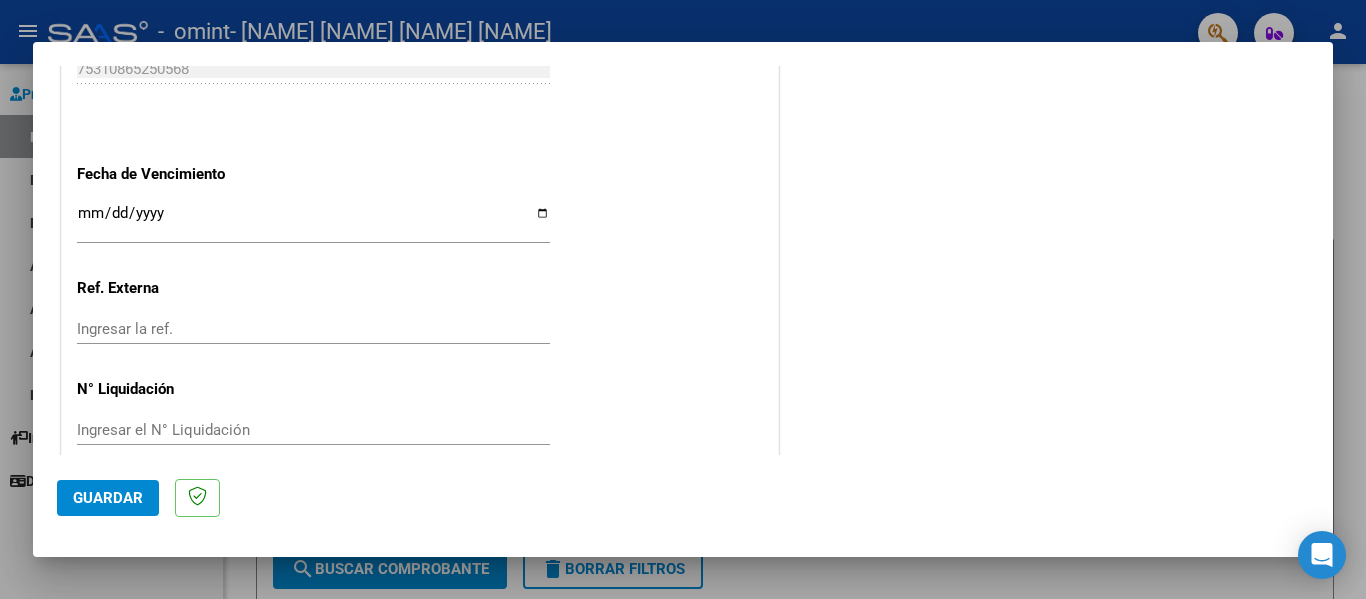 scroll, scrollTop: 1333, scrollLeft: 0, axis: vertical 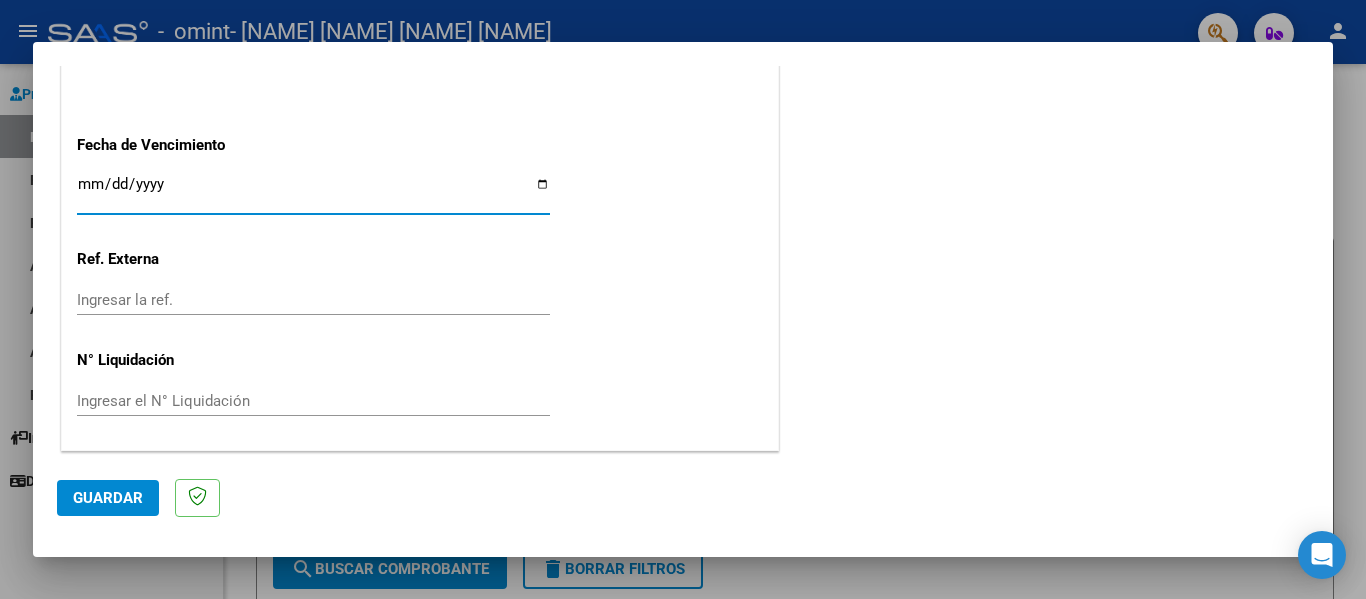 click on "Ingresar la fecha" at bounding box center (313, 192) 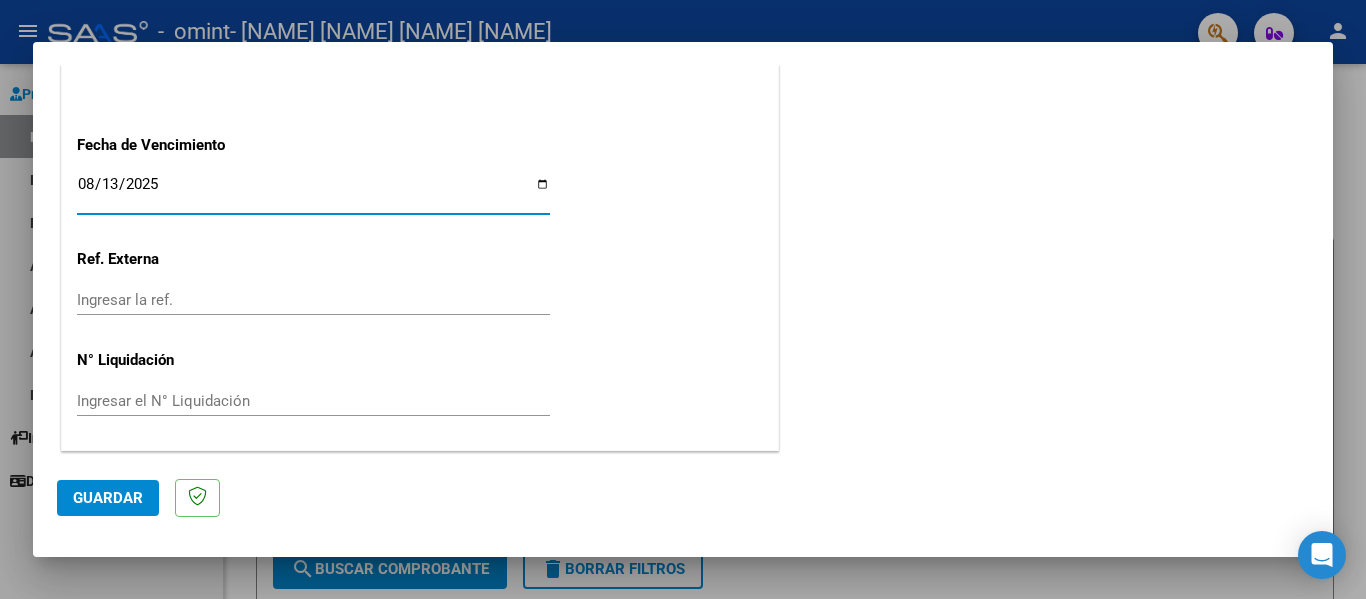 type on "2025-08-13" 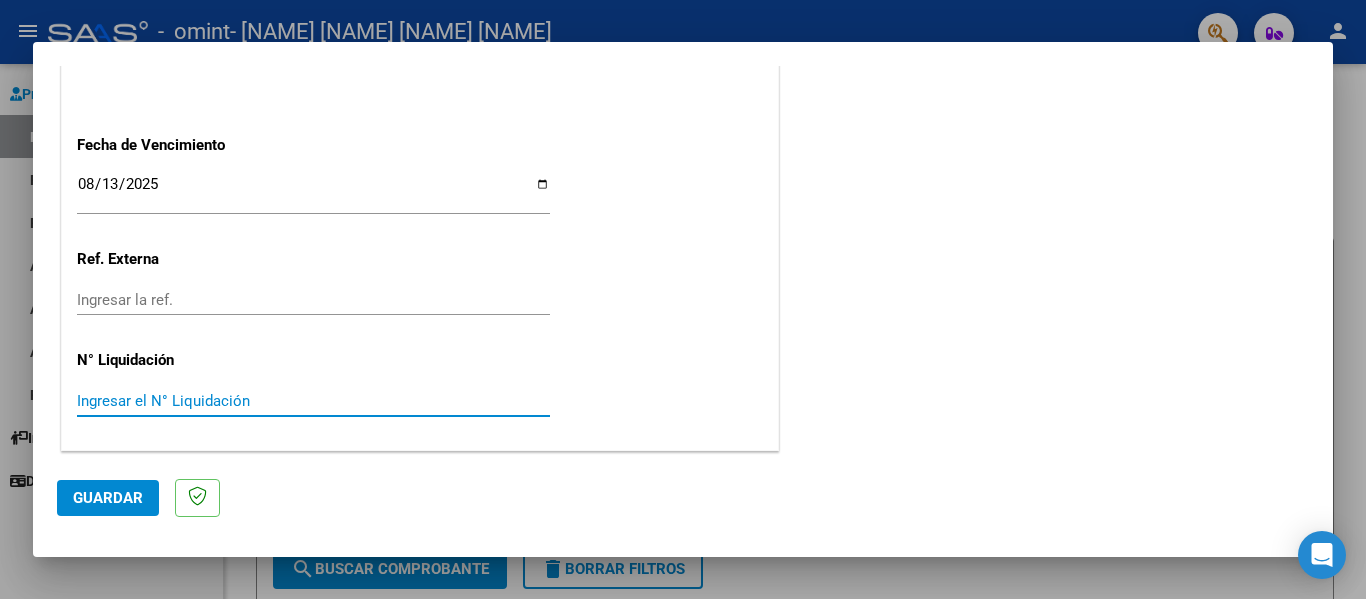 click on "Ingresar el N° Liquidación" at bounding box center (313, 401) 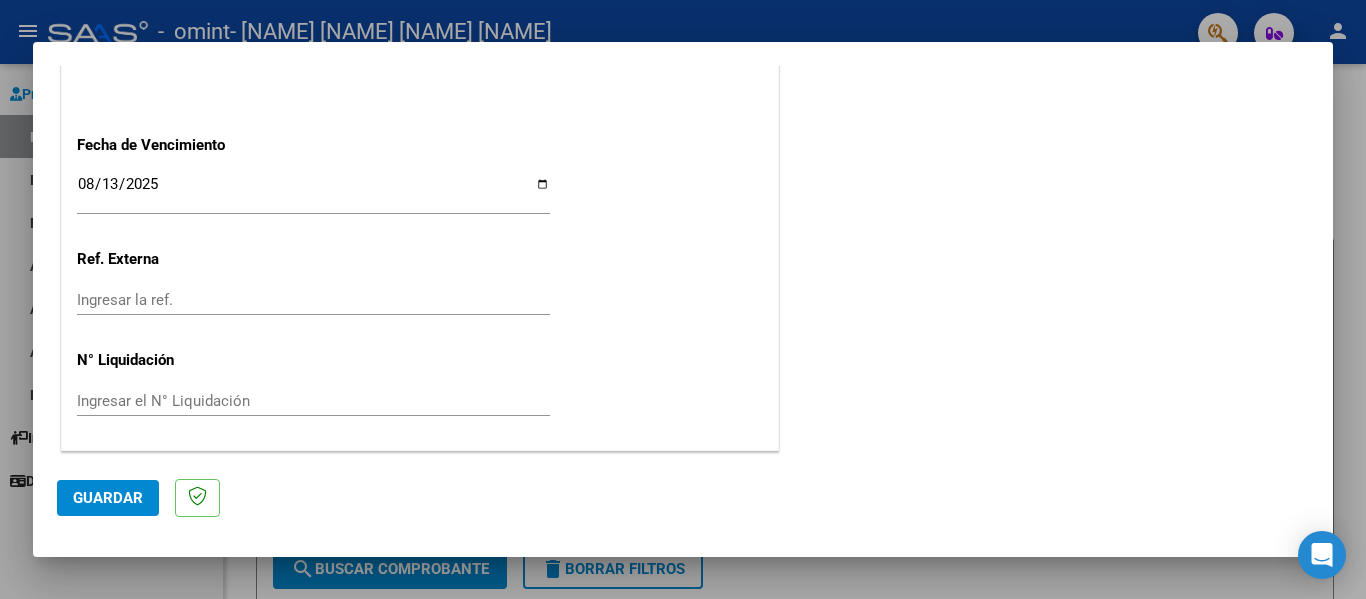 click on "Ingresar el N° Liquidación" at bounding box center (313, 401) 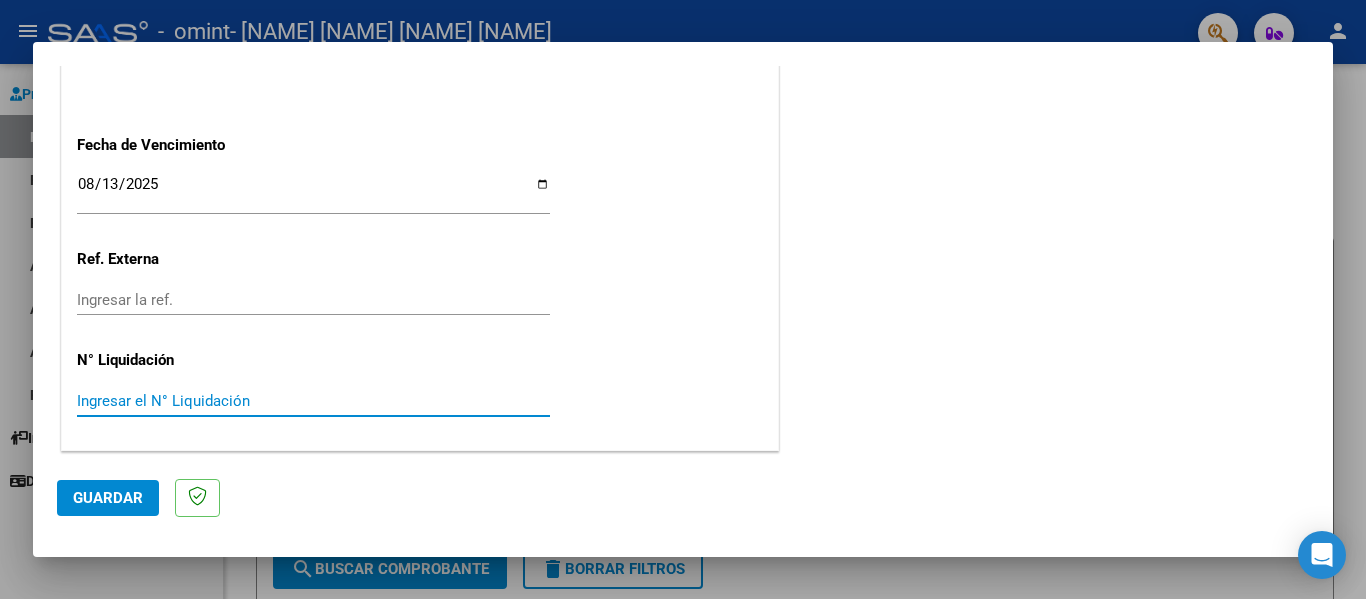click on "Ingresar el N° Liquidación" at bounding box center (313, 401) 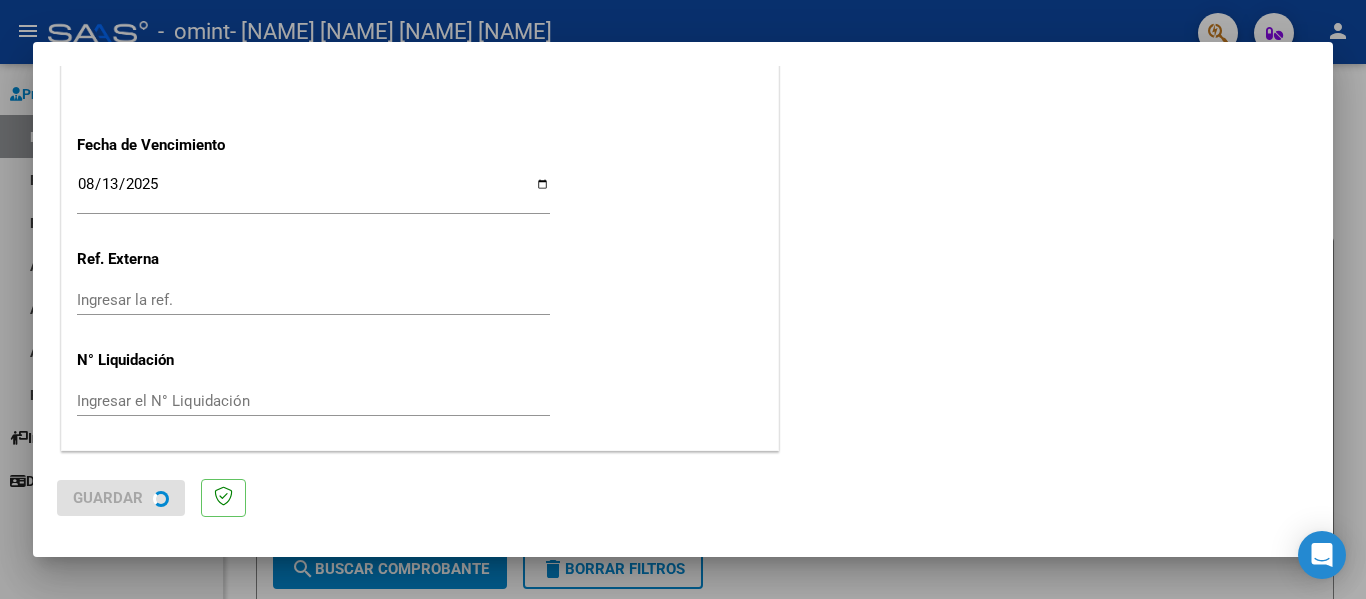scroll, scrollTop: 0, scrollLeft: 0, axis: both 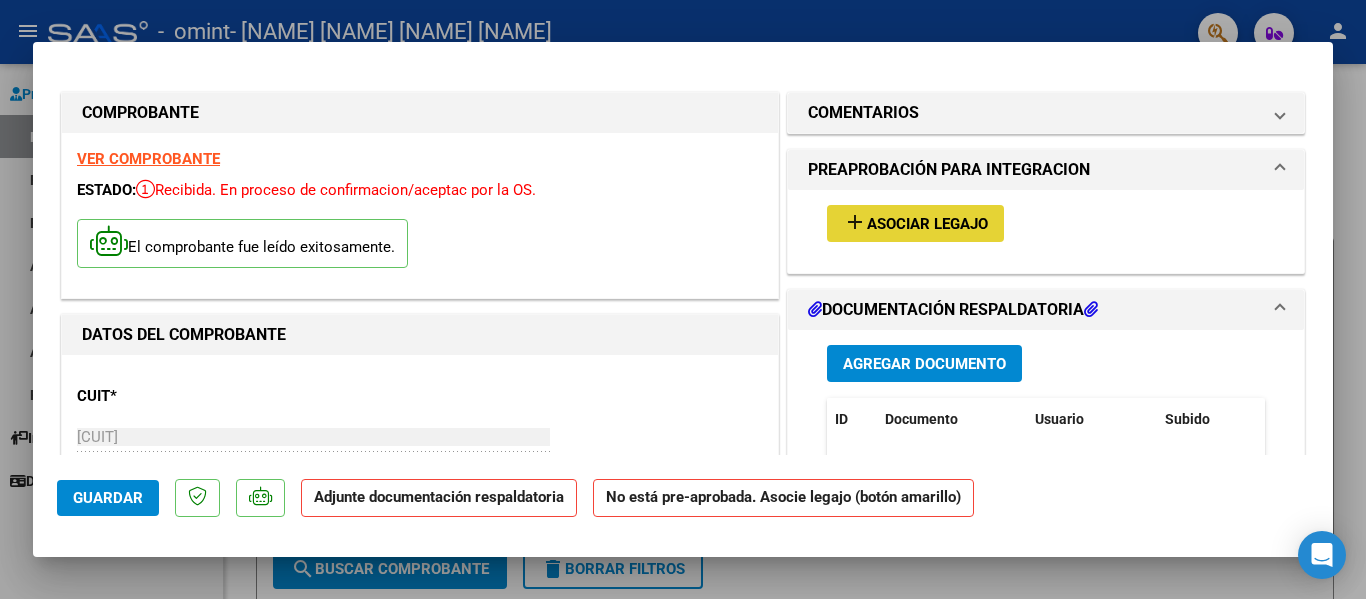 click on "Asociar Legajo" at bounding box center [927, 224] 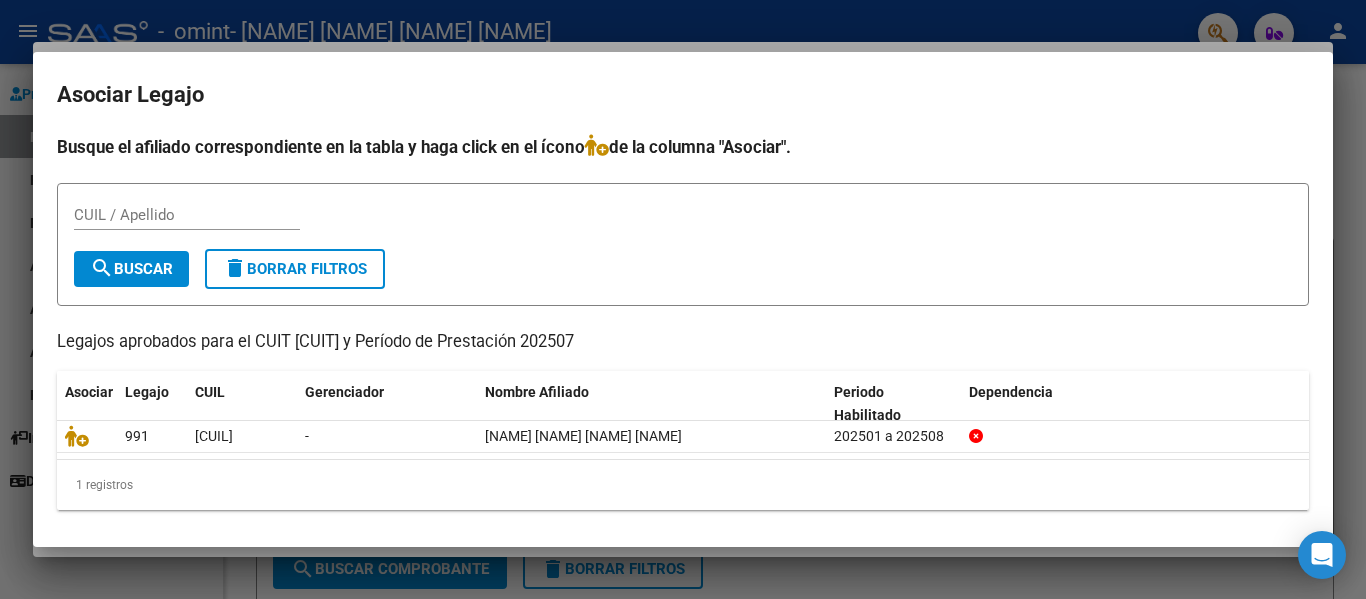 scroll, scrollTop: 4, scrollLeft: 0, axis: vertical 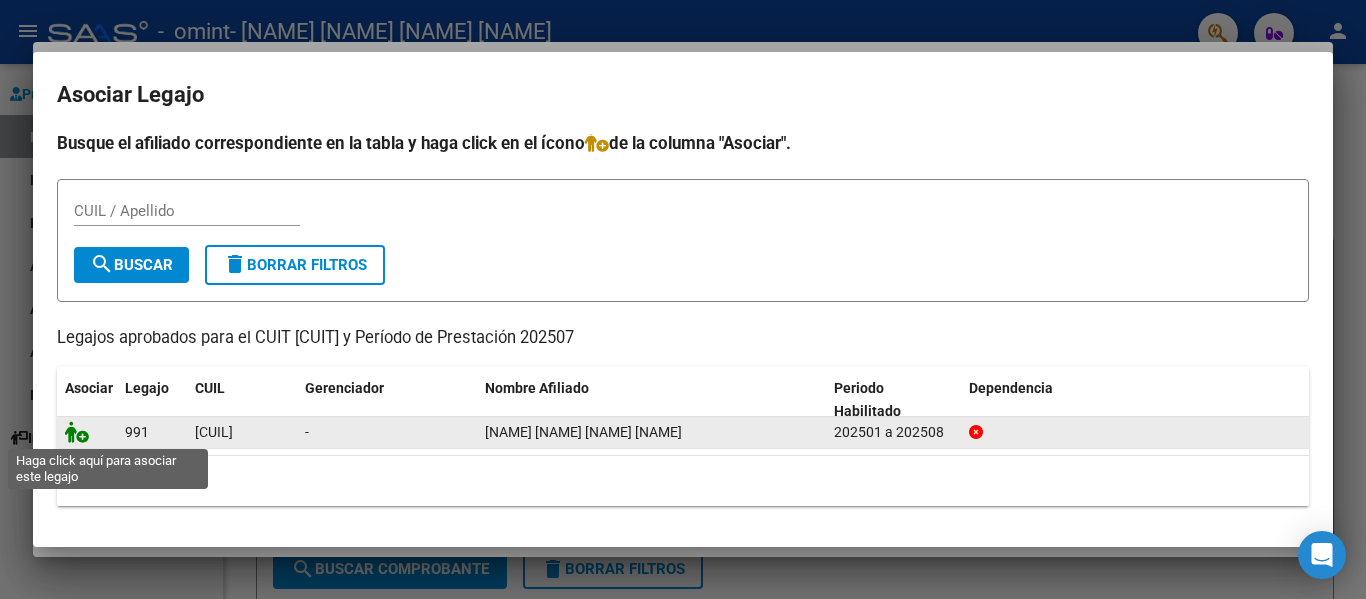 click 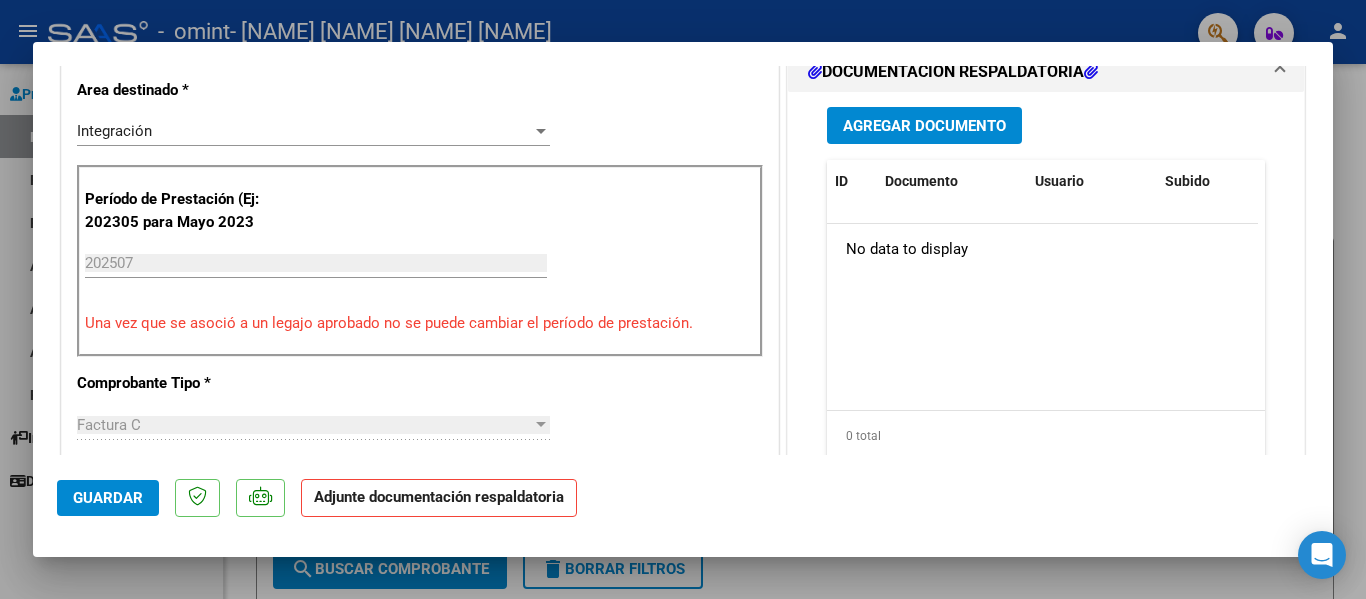 scroll, scrollTop: 503, scrollLeft: 0, axis: vertical 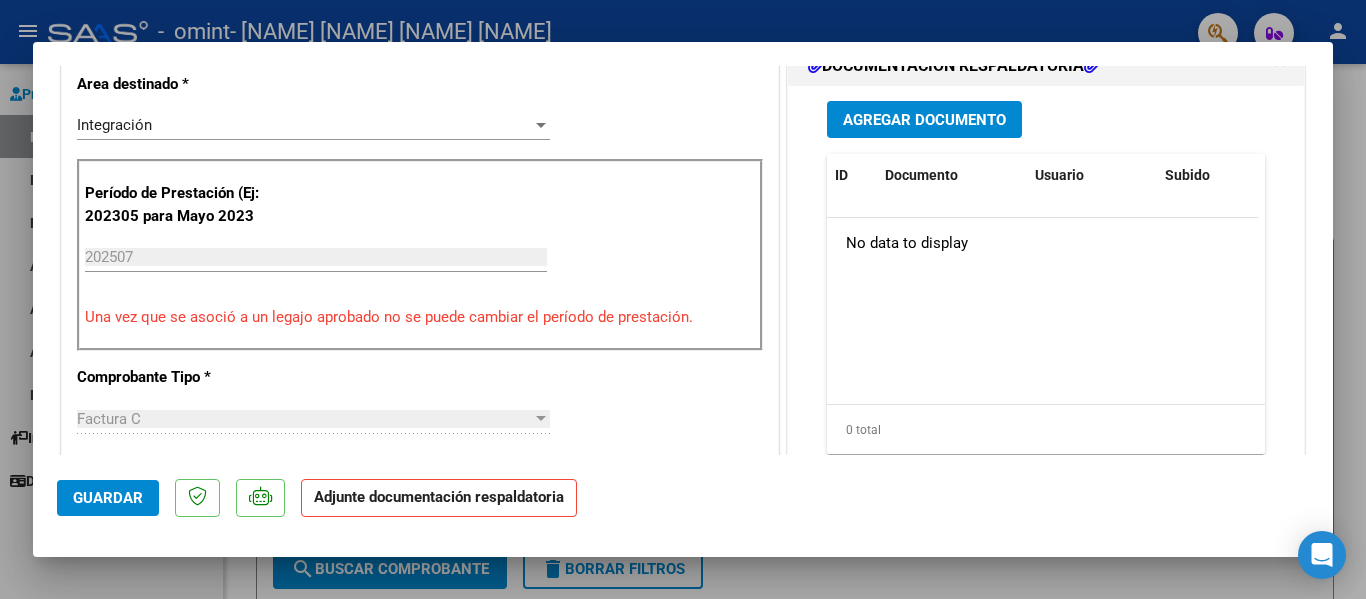 click on "Agregar Documento" at bounding box center (924, 119) 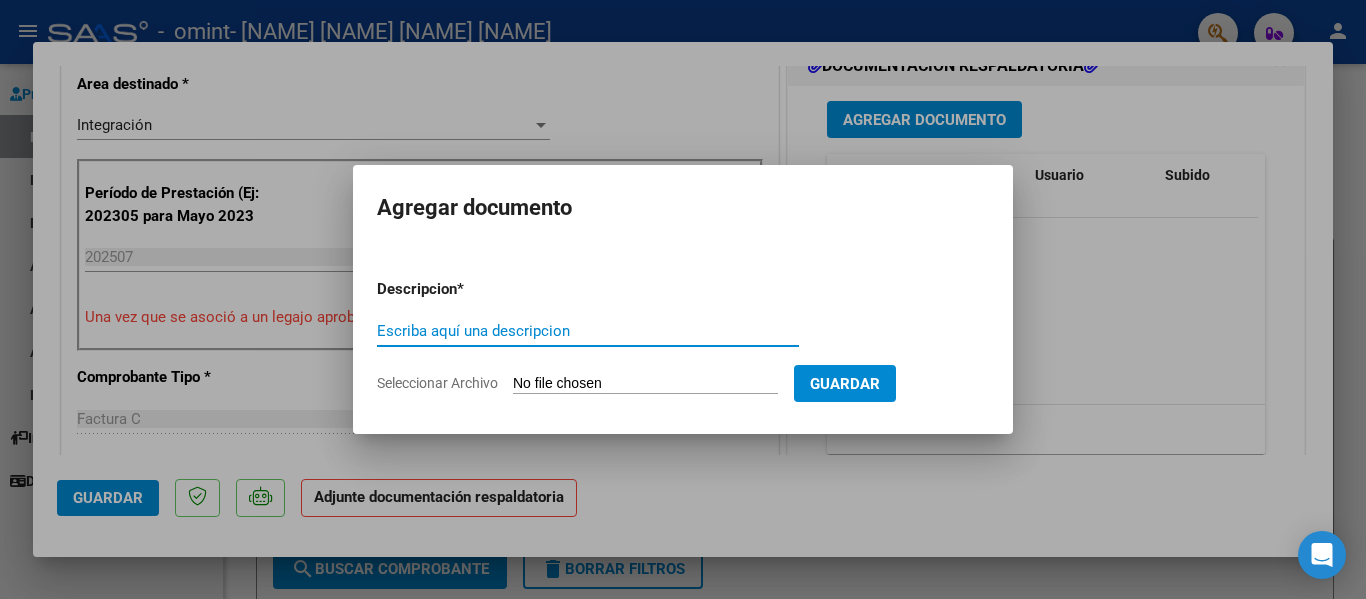 click on "Escriba aquí una descripcion" at bounding box center [588, 331] 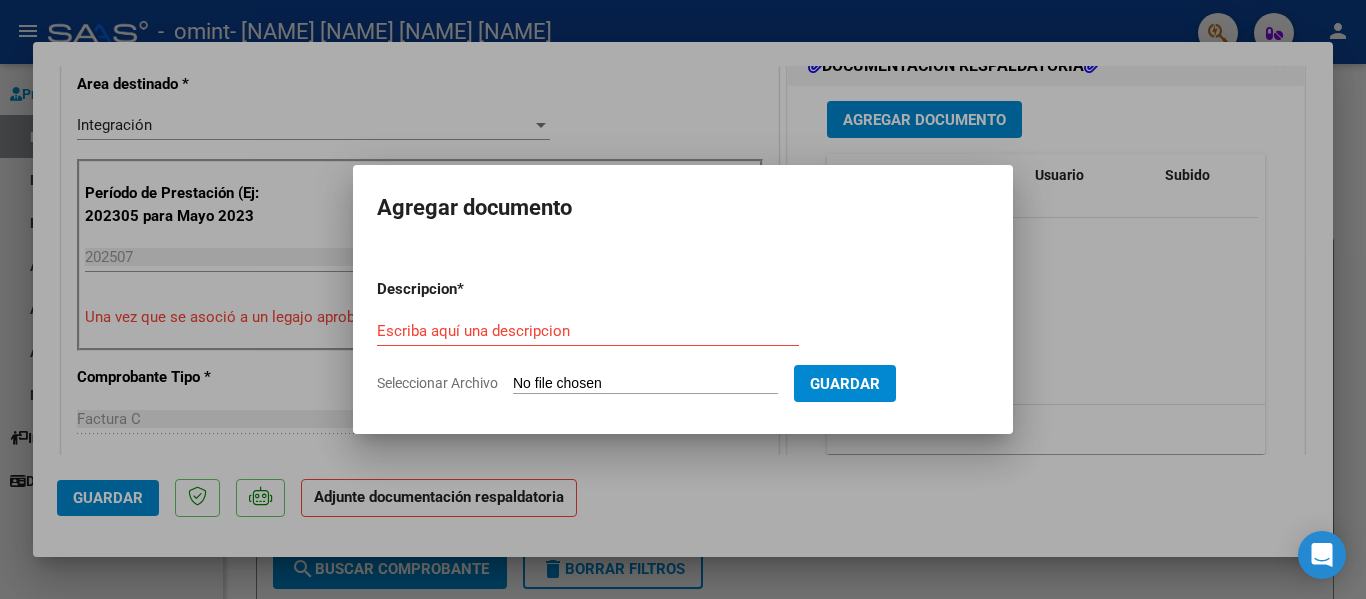 type on "C:\fakepath\[CUIT]_011_00002_00001080.pdf" 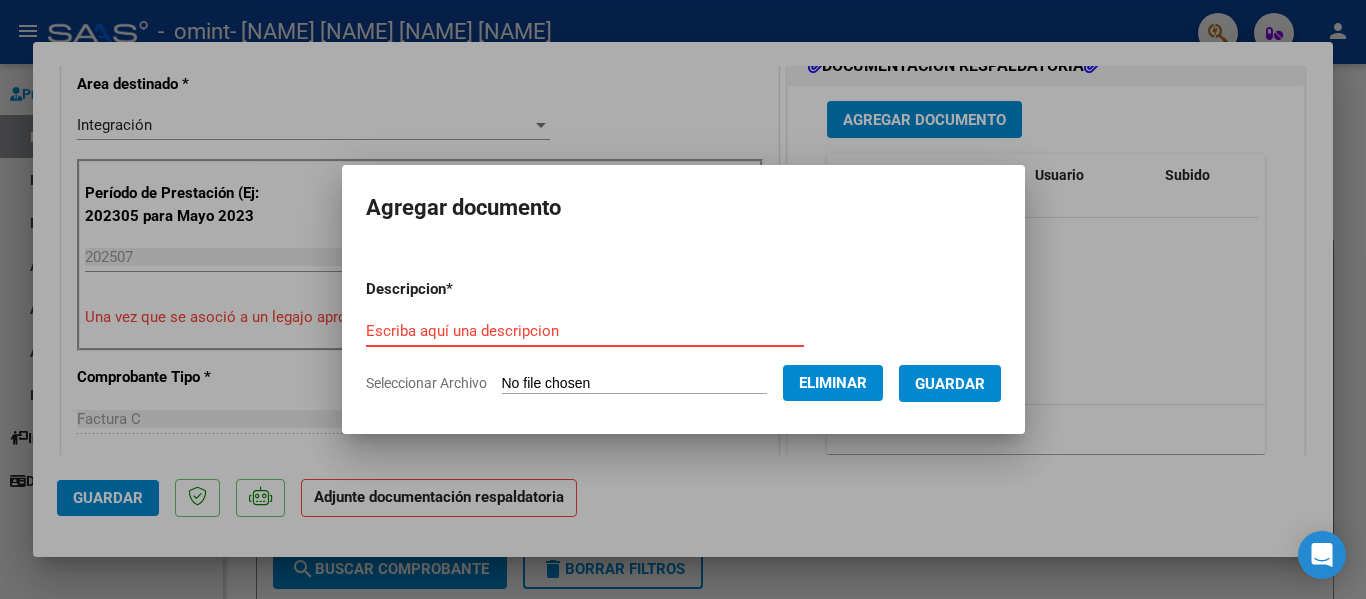 click on "Escriba aquí una descripcion" at bounding box center [585, 331] 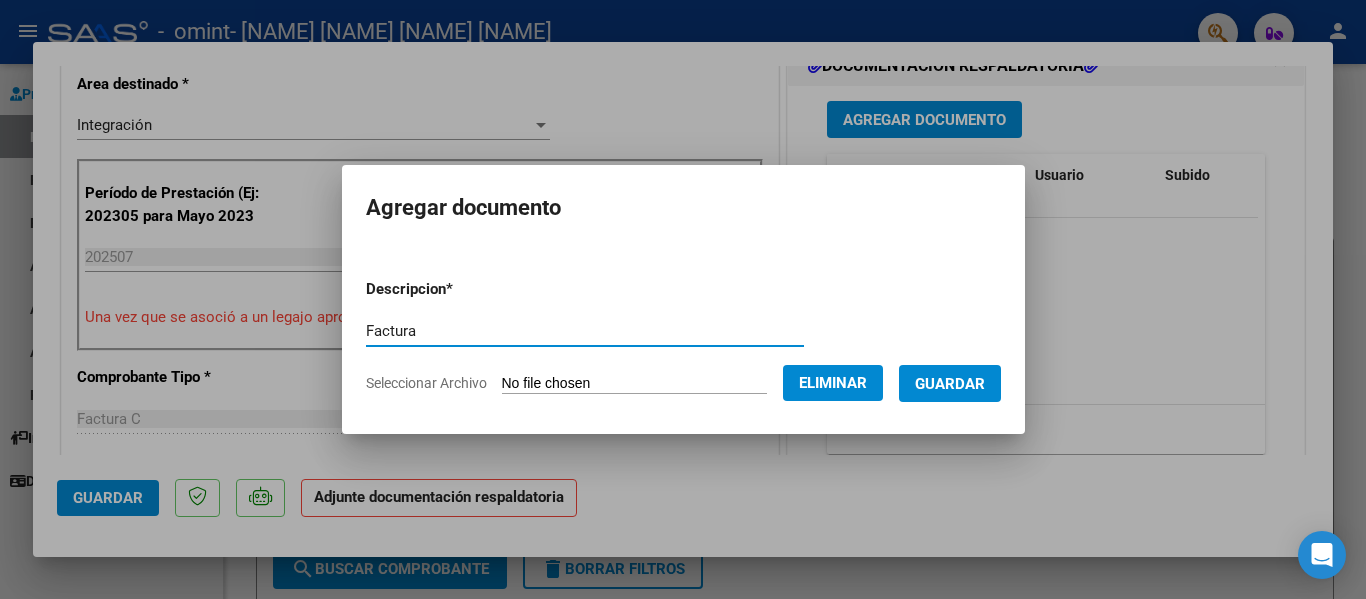 type on "Factura" 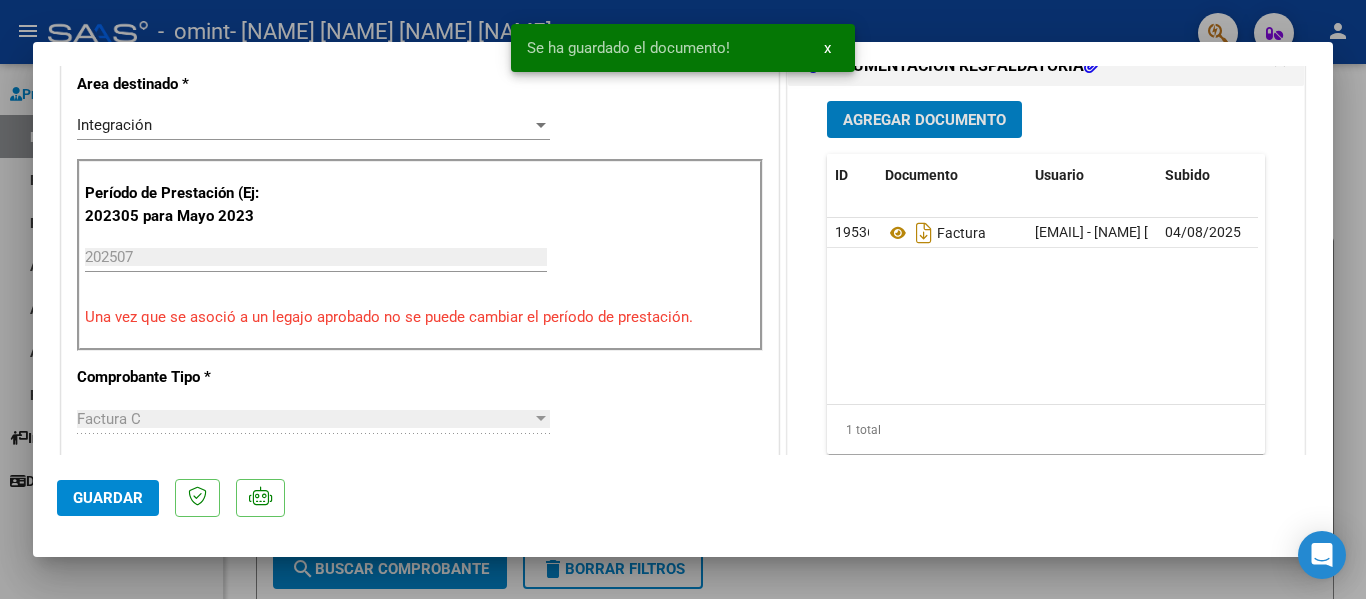 click on "Agregar Documento" at bounding box center [924, 119] 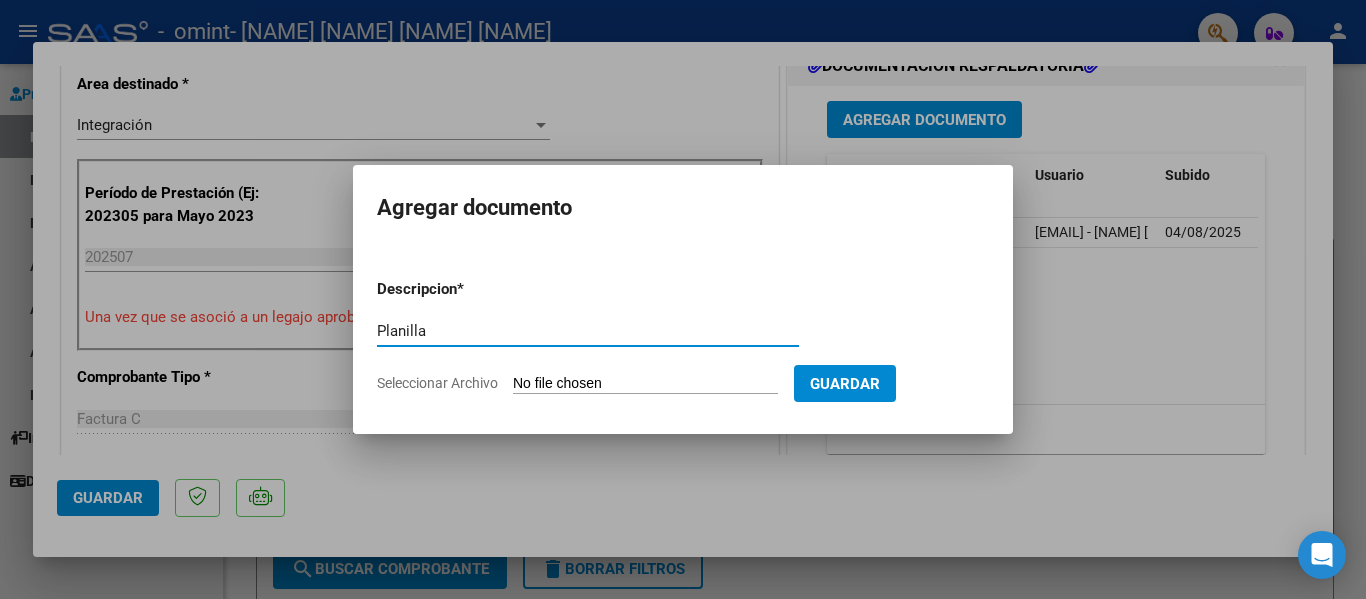 type on "Planilla" 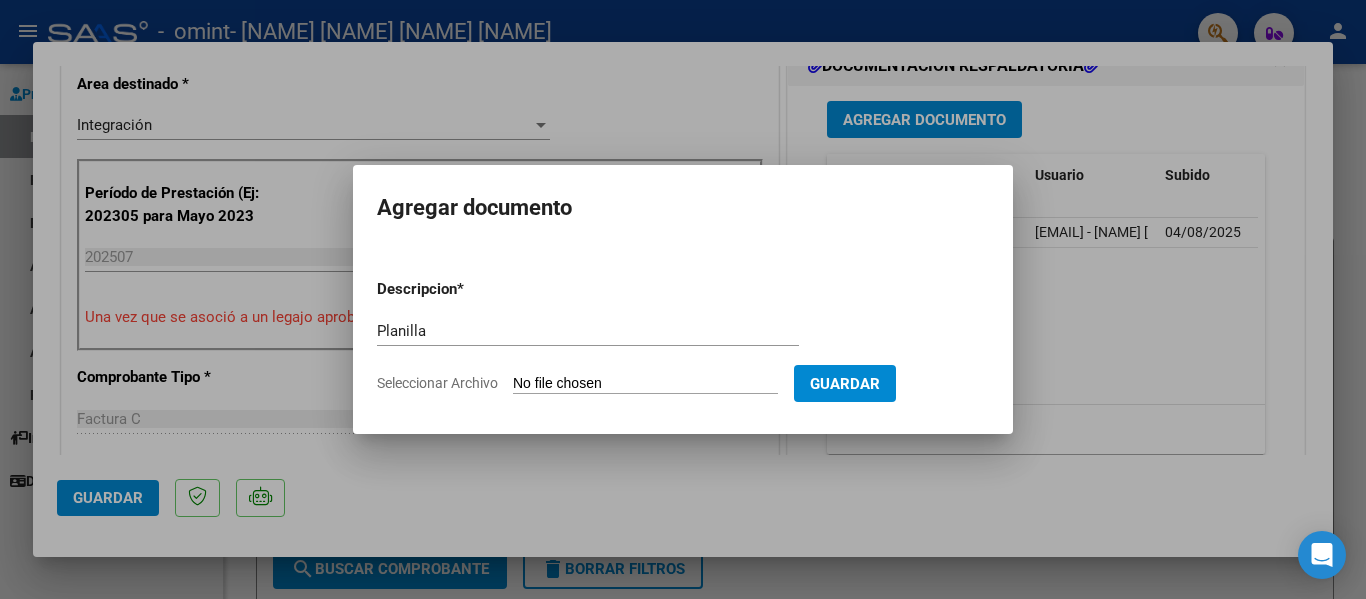 click on "Descripcion  *   Planilla Escriba aquí una descripcion  Seleccionar Archivo Guardar" at bounding box center [683, 336] 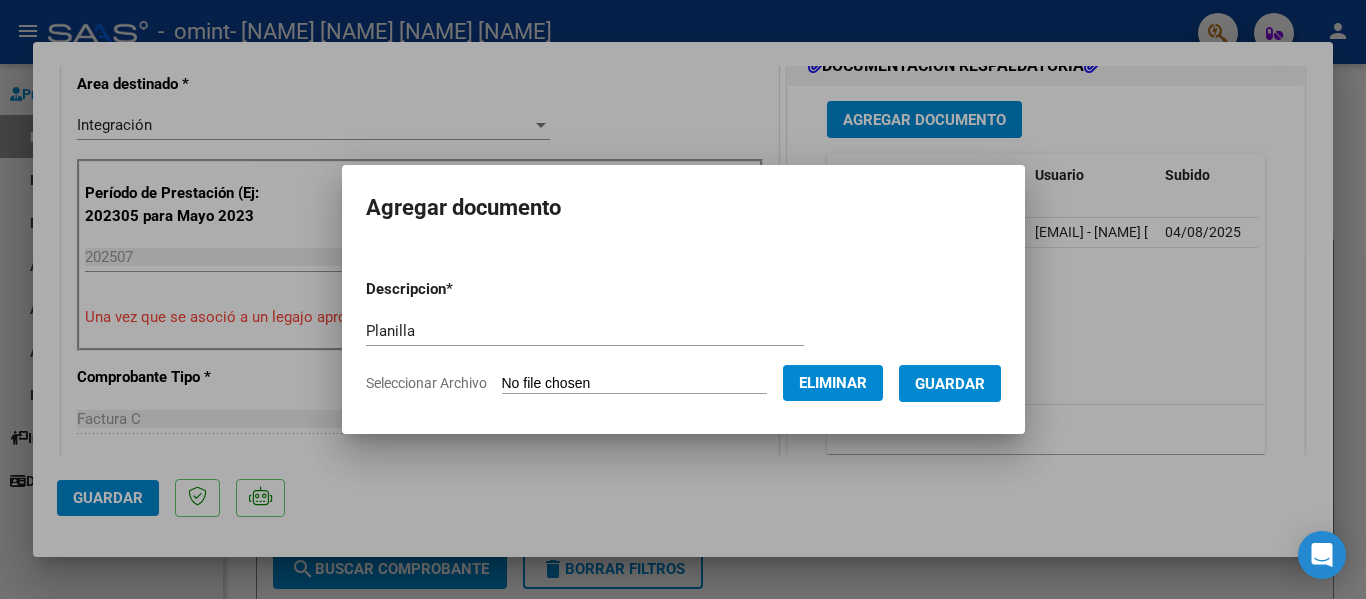 click on "Guardar" at bounding box center (950, 383) 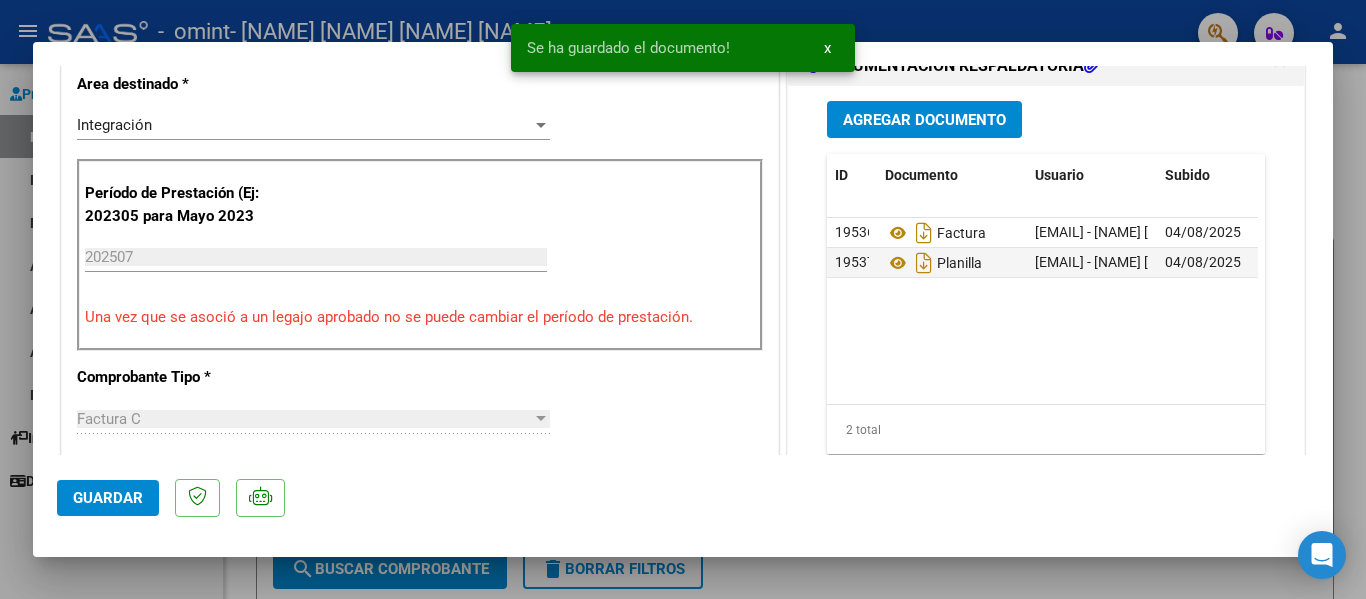 drag, startPoint x: 1307, startPoint y: 225, endPoint x: 1317, endPoint y: 240, distance: 18.027756 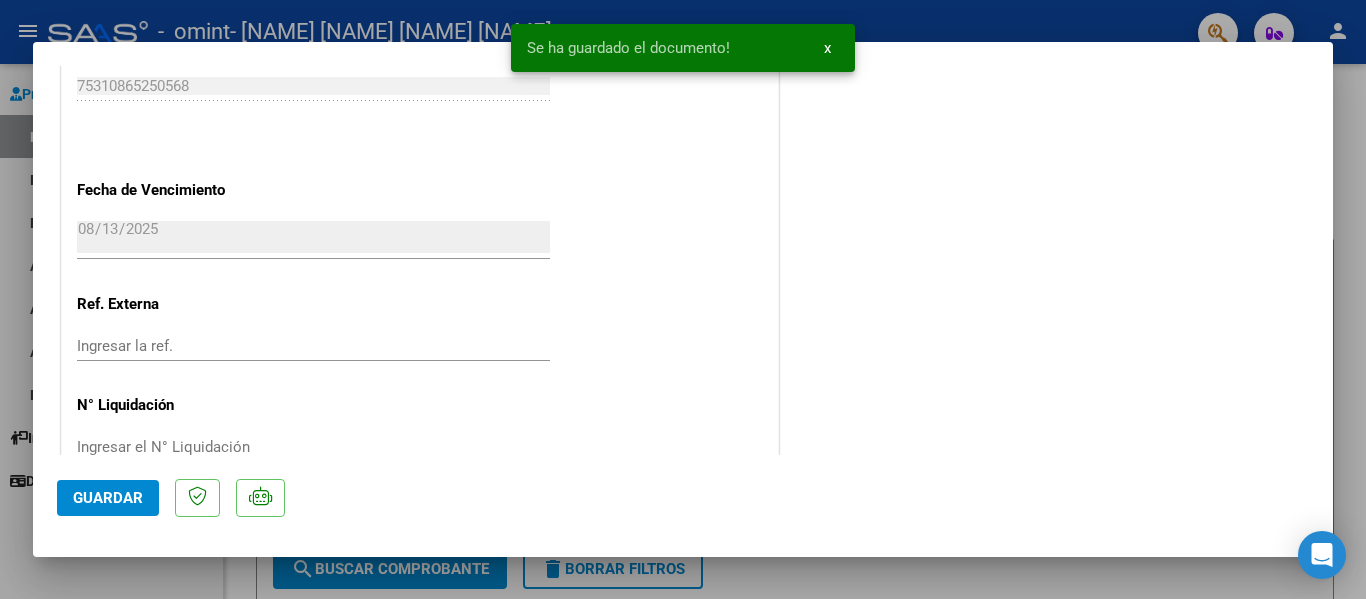scroll, scrollTop: 1401, scrollLeft: 0, axis: vertical 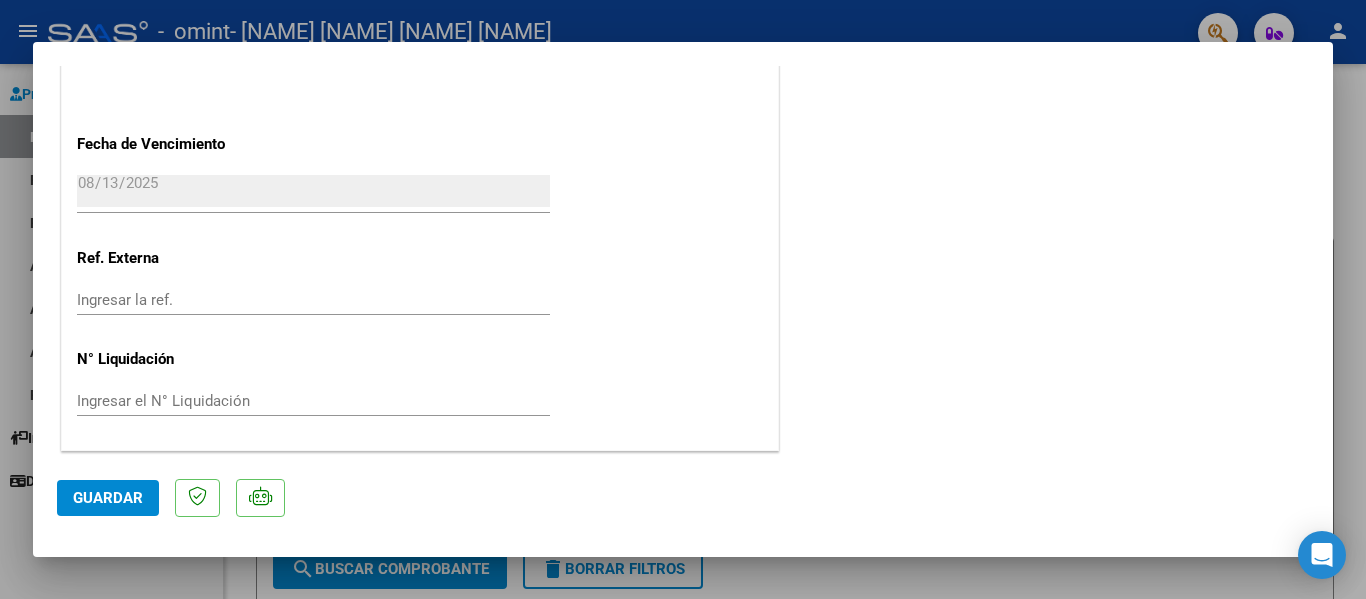 click on "Guardar" 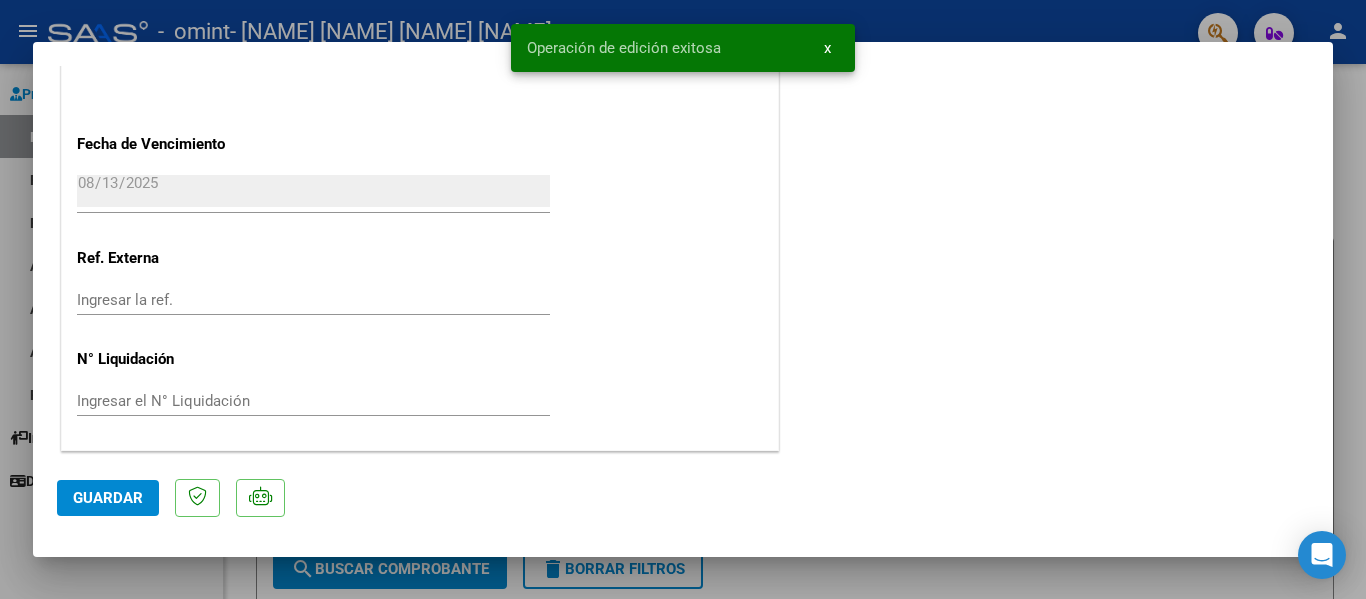 click on "x" at bounding box center (827, 48) 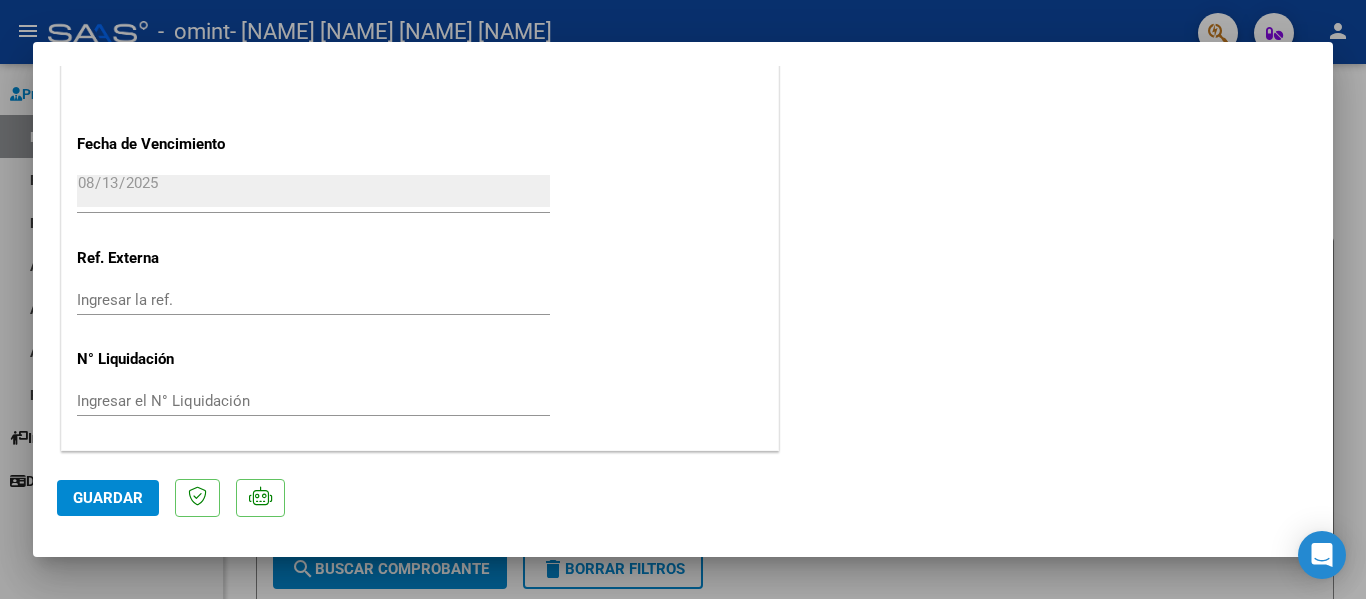 click on "Guardar" 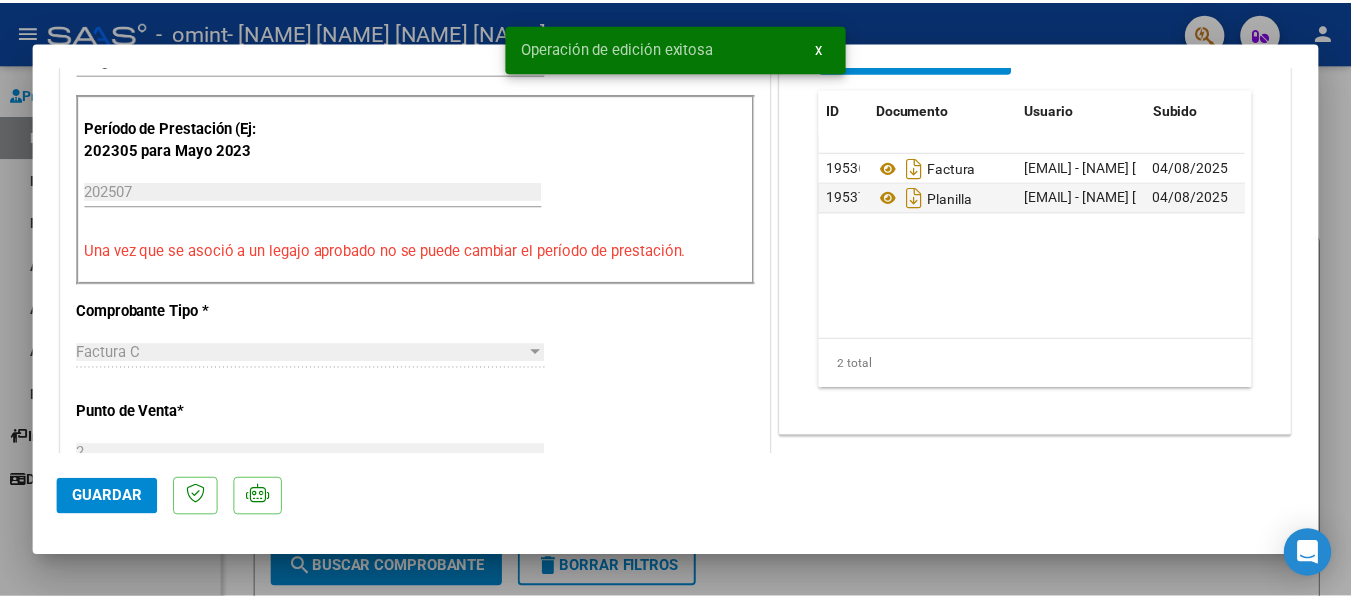 scroll, scrollTop: 0, scrollLeft: 0, axis: both 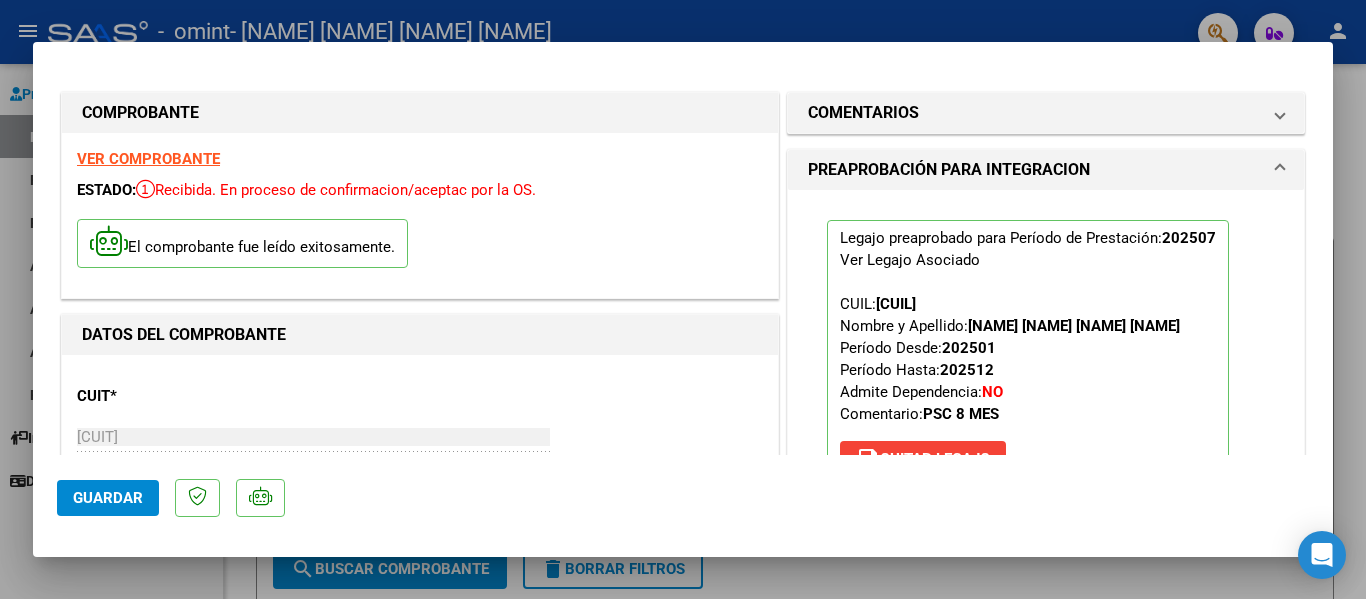 click at bounding box center (683, 299) 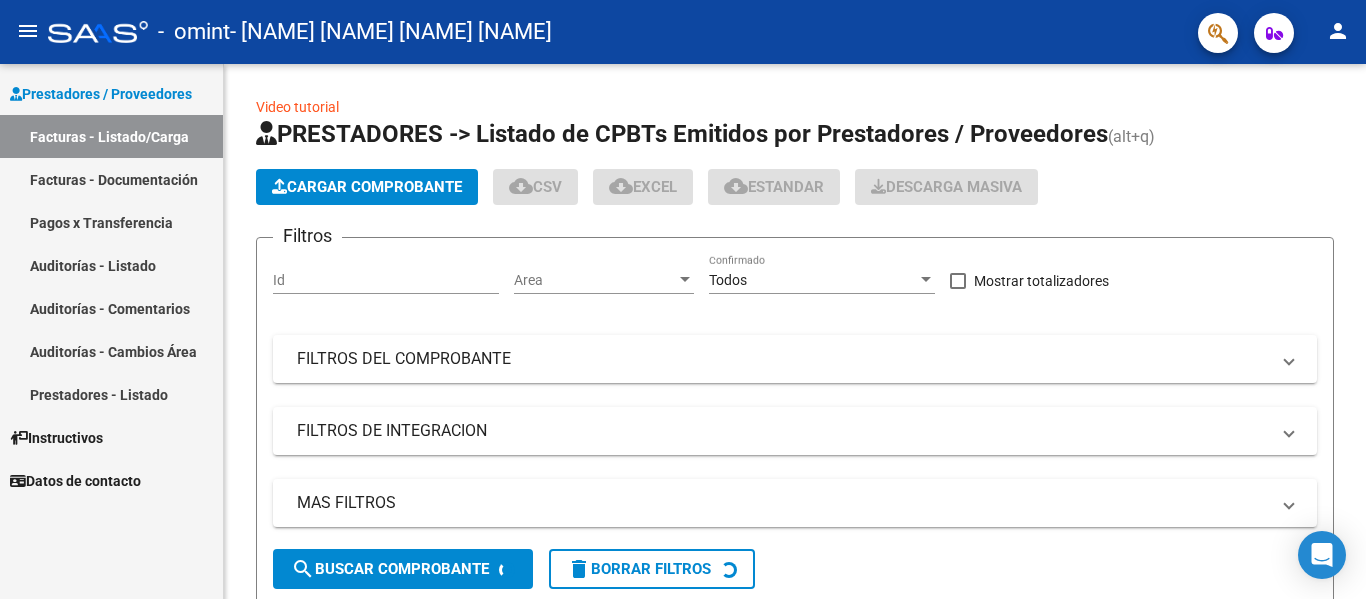 click on "Video tutorial   PRESTADORES -> Listado de CPBTs Emitidos por Prestadores / Proveedores (alt+q)   Cargar Comprobante
cloud_download  CSV  cloud_download  EXCEL  cloud_download  Estandar   Descarga Masiva
Filtros Id Area Area Todos Confirmado   Mostrar totalizadores   FILTROS DEL COMPROBANTE  Comprobante Tipo Comprobante Tipo Start date – End date Fec. Comprobante Desde / Hasta Días Emisión Desde(cant. días) Días Emisión Hasta(cant. días) CUIT / Razón Social Pto. Venta Nro. Comprobante Código SSS CAE Válido CAE Válido Todos Cargado Módulo Hosp. Todos Tiene facturacion Apócrifa Hospital Refes  FILTROS DE INTEGRACION  Período De Prestación Campos del Archivo de Rendición Devuelto x SSS (dr_envio) Todos Rendido x SSS (dr_envio) Tipo de Registro Tipo de Registro Período Presentación Período Presentación Campos del Legajo Asociado (preaprobación) Afiliado Legajo (cuil/nombre) Todos Solo facturas preaprobadas  MAS FILTROS  Todos Con Doc. Respaldatoria Todos Con Trazabilidad Todos – –" 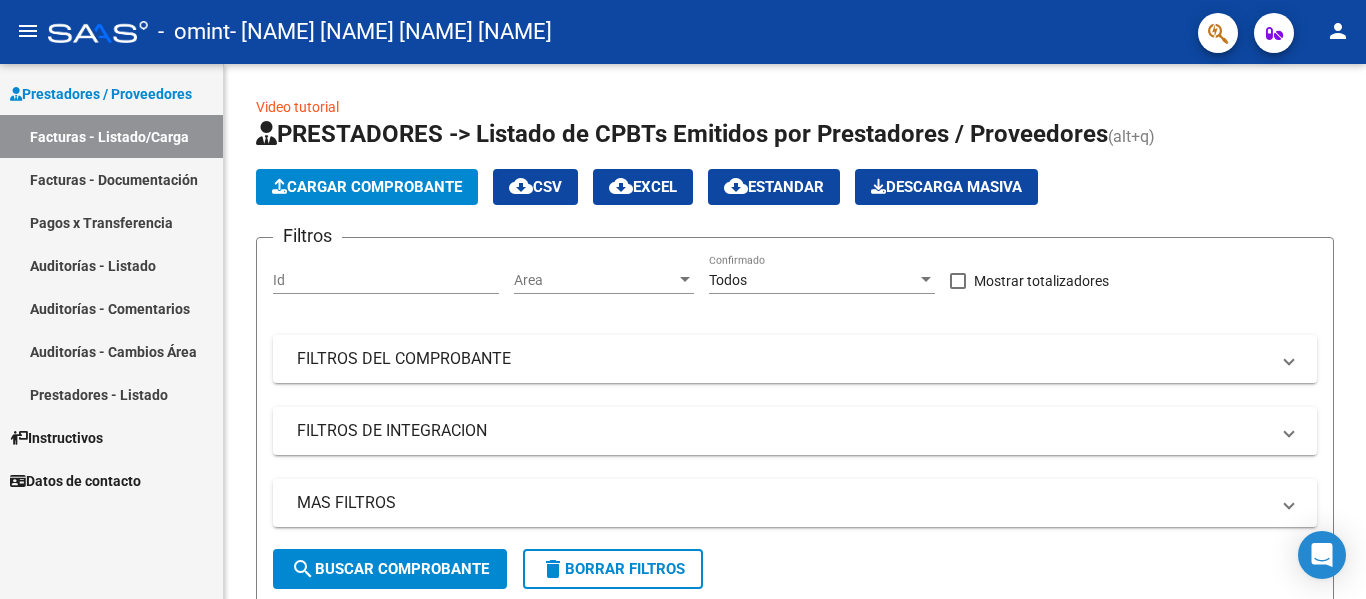 click on "person" 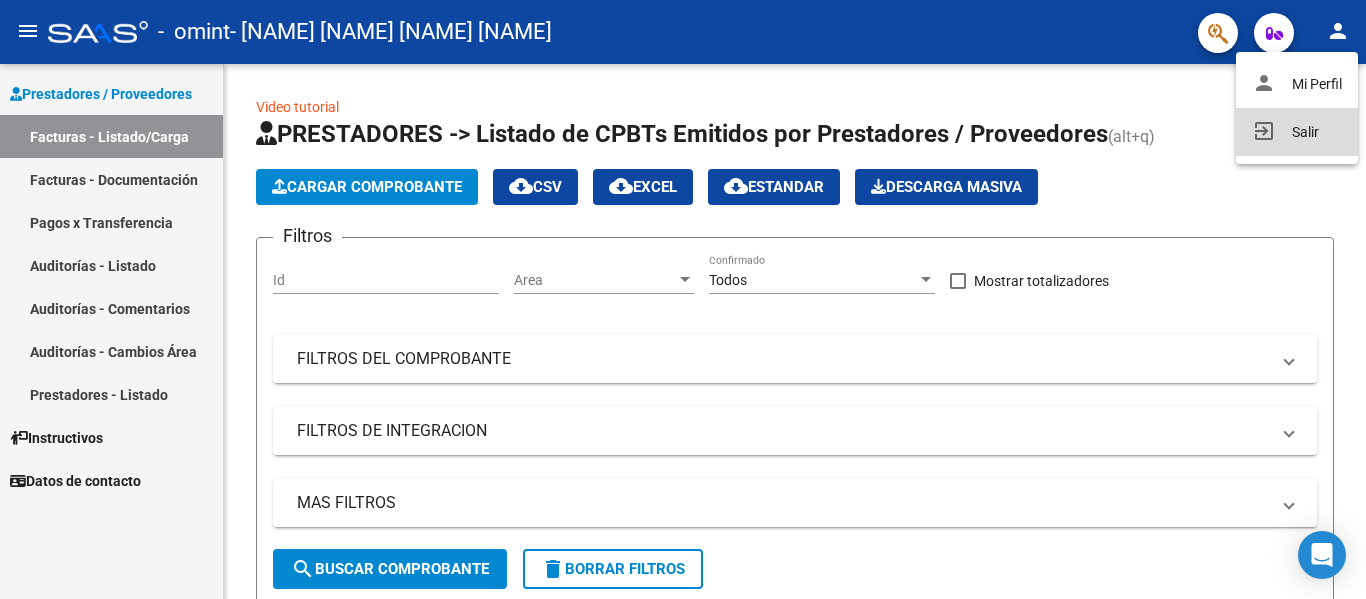 click on "exit_to_app  Salir" at bounding box center [1297, 132] 